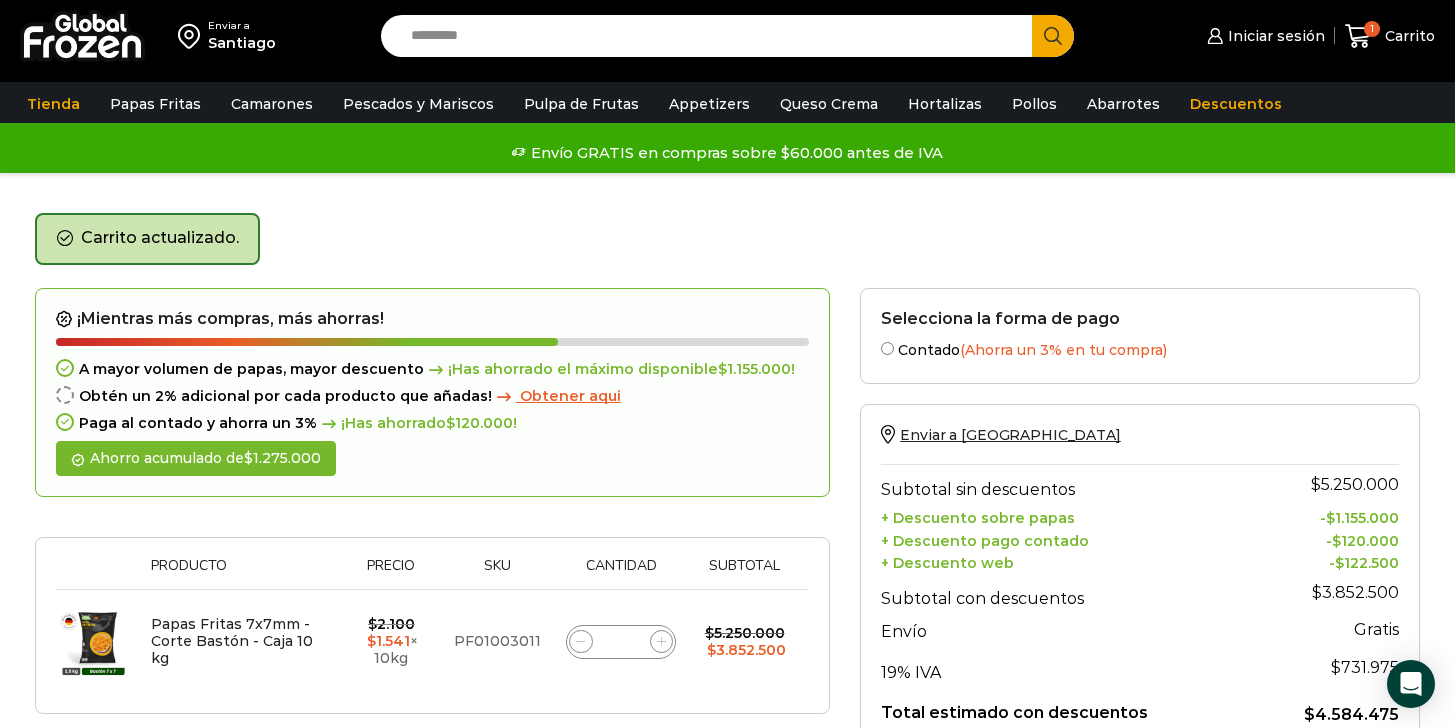 scroll, scrollTop: 113, scrollLeft: 0, axis: vertical 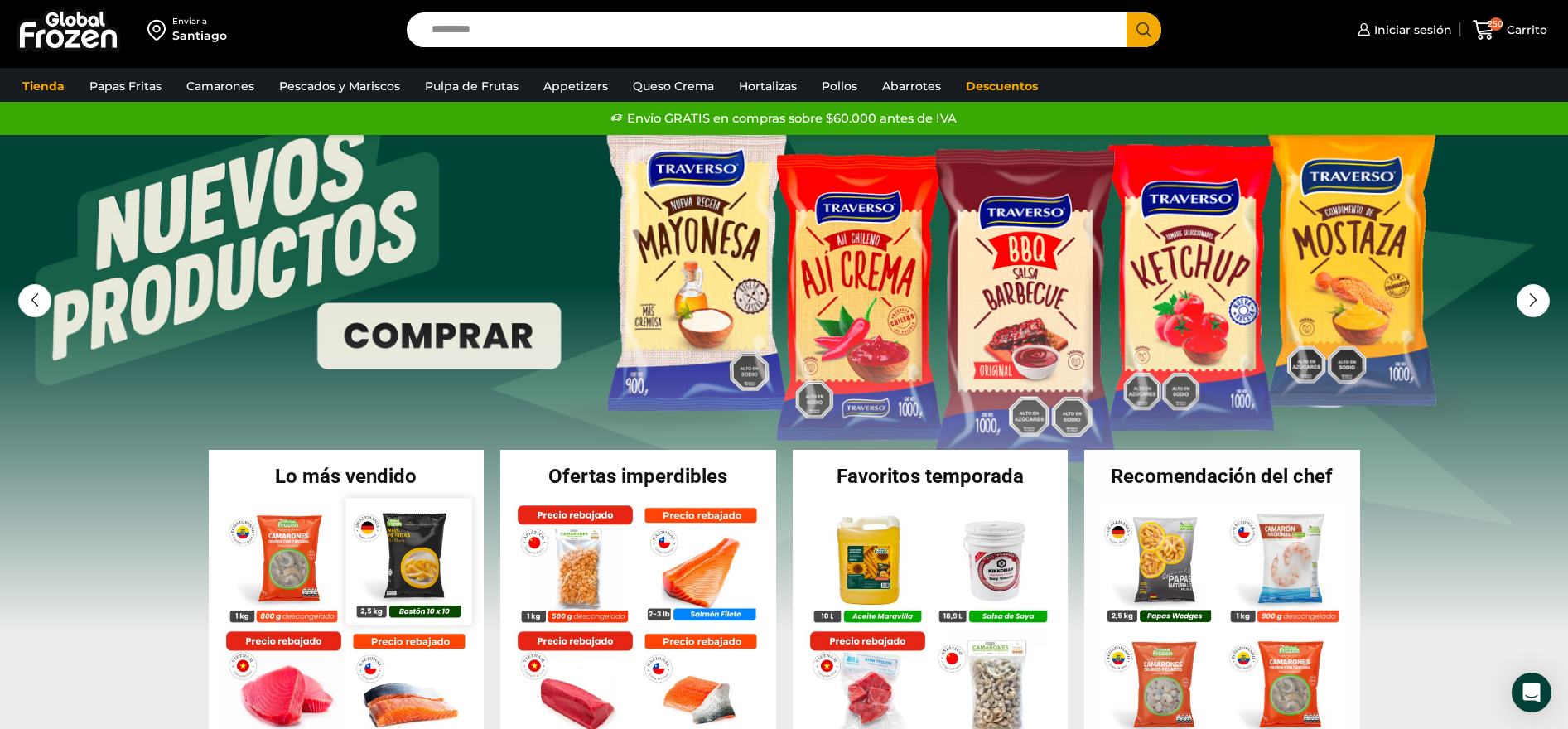 click at bounding box center (408, 561) 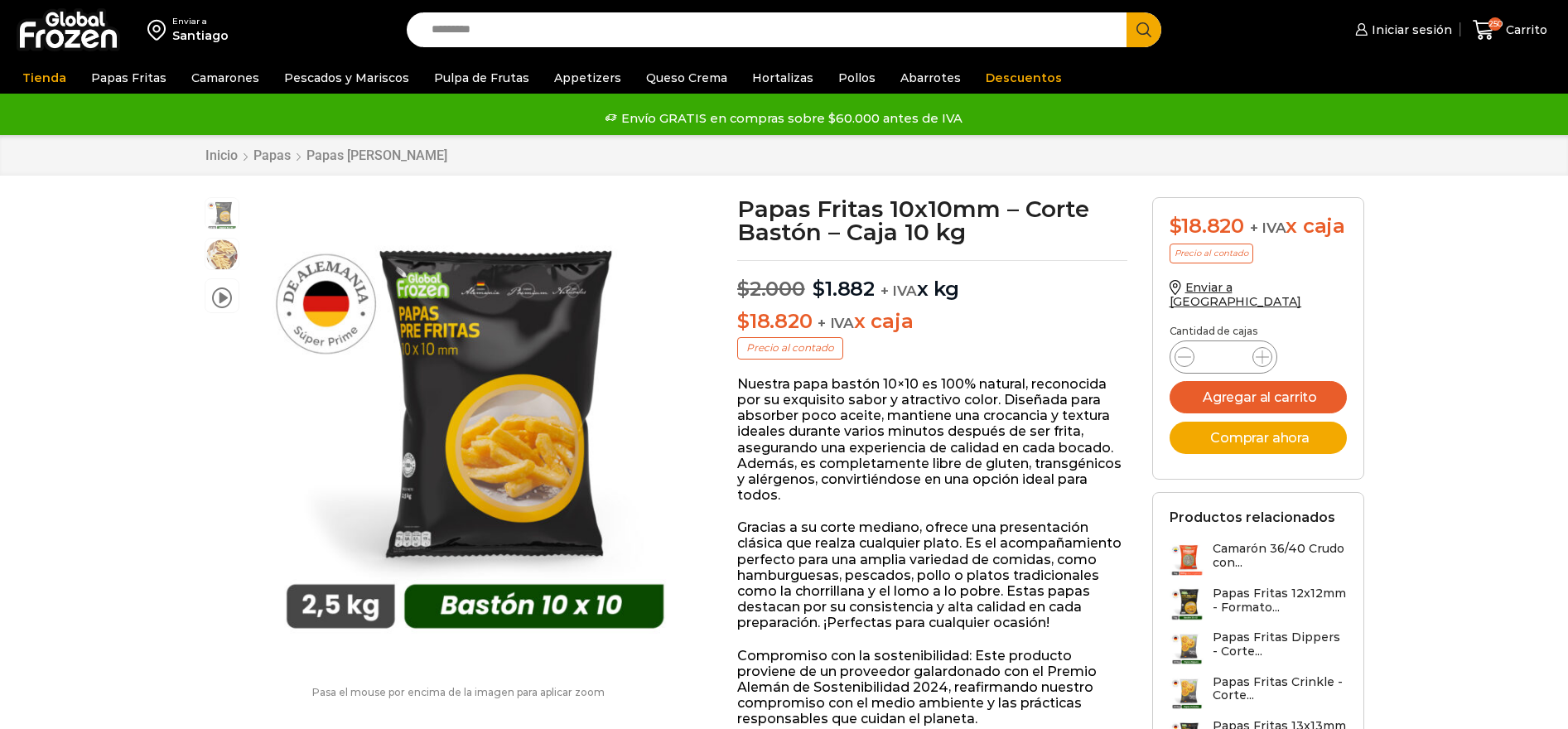 scroll, scrollTop: 0, scrollLeft: 0, axis: both 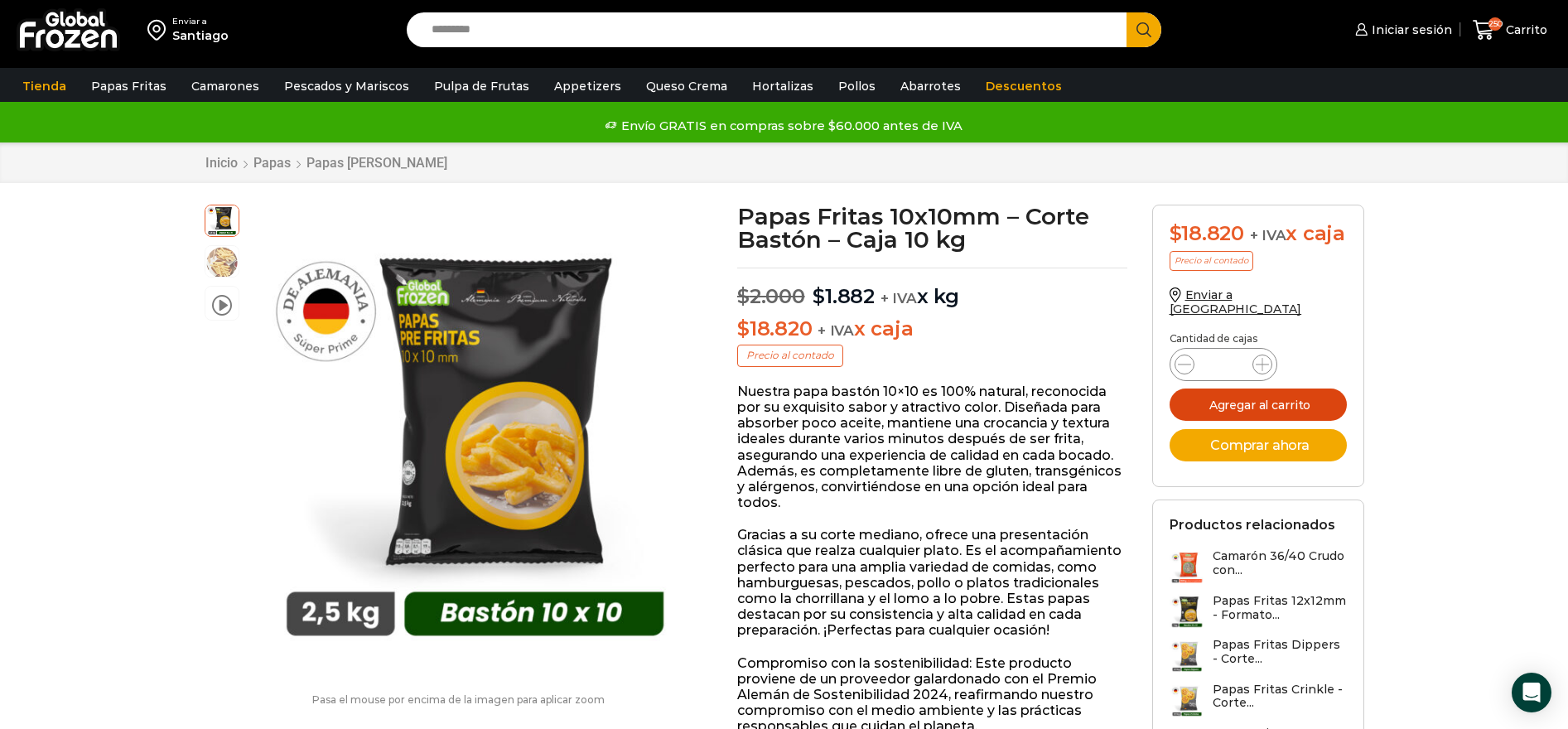 click on "Agregar al carrito" at bounding box center (1258, 404) 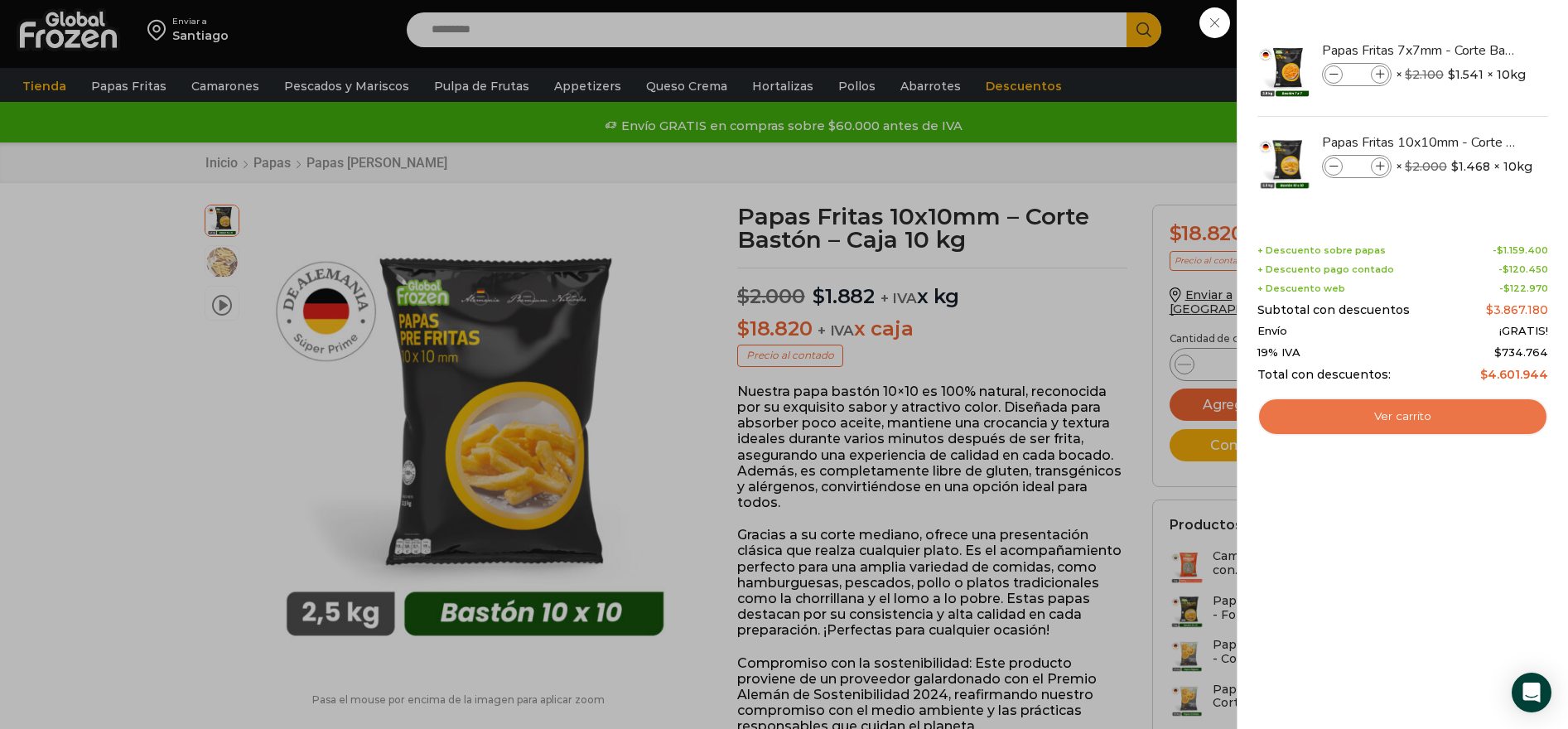 click on "Ver carrito" at bounding box center (1402, 417) 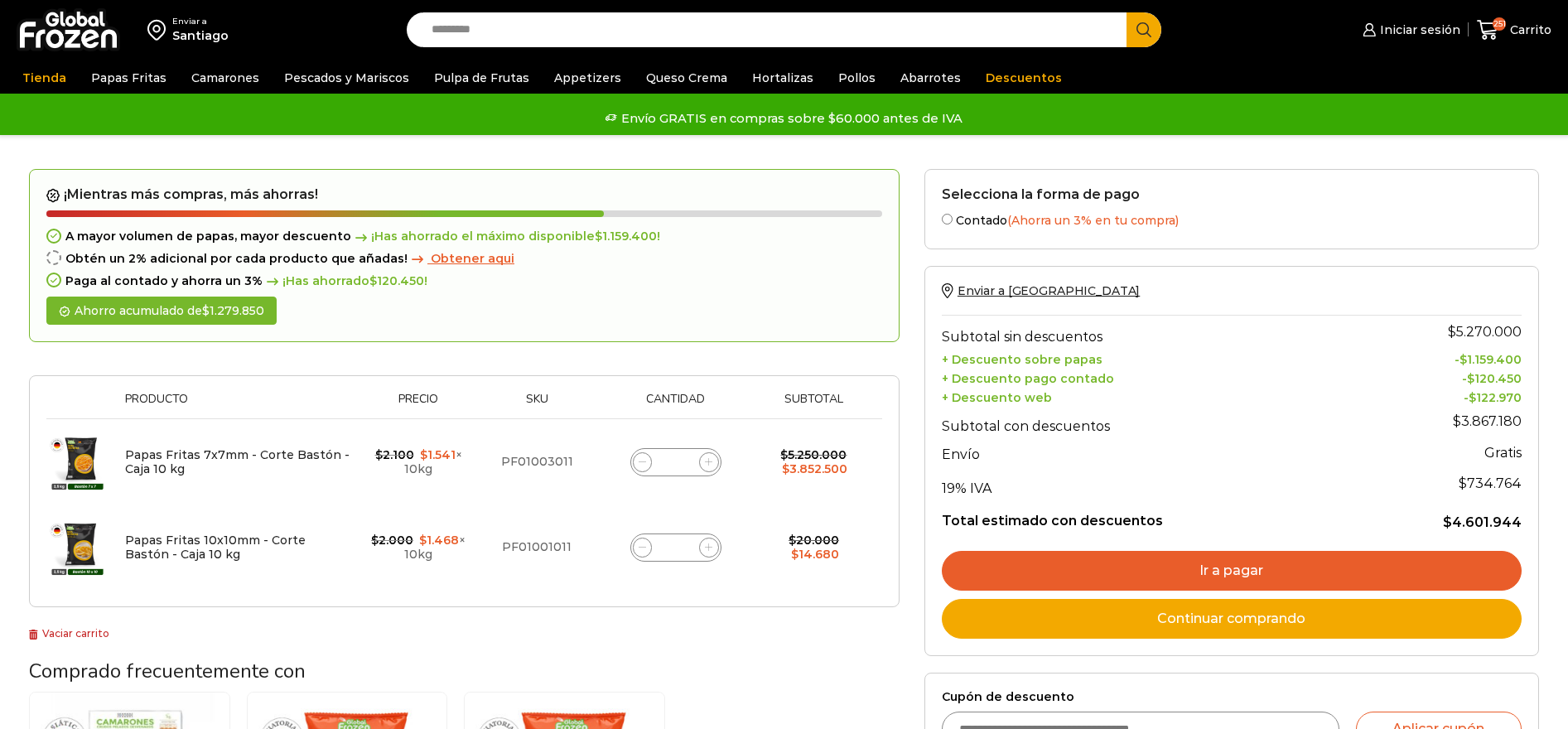 scroll, scrollTop: 0, scrollLeft: 0, axis: both 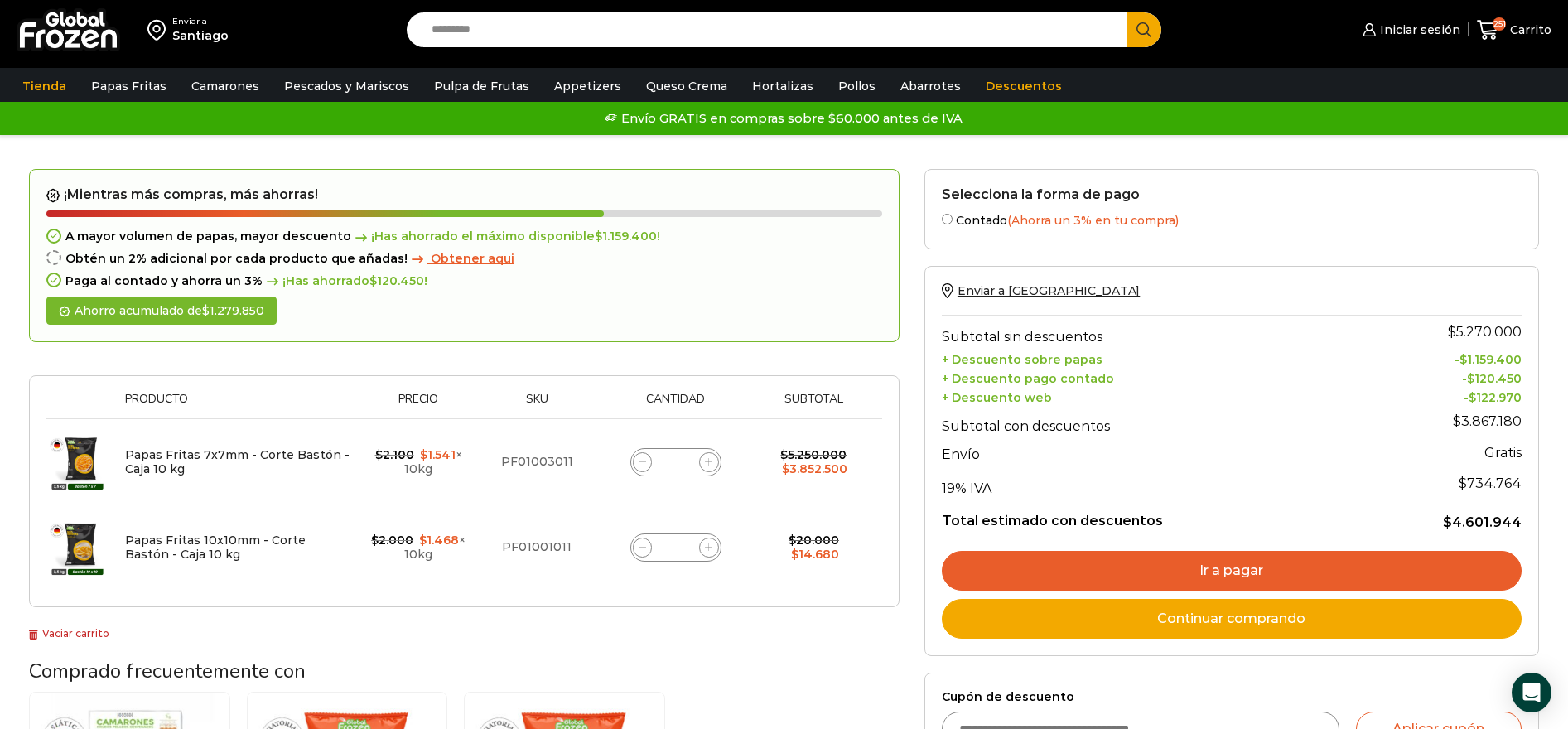 click on "Papas Fritas 7x7mm - Corte Bastón - Caja 10 kg cantidad
***" 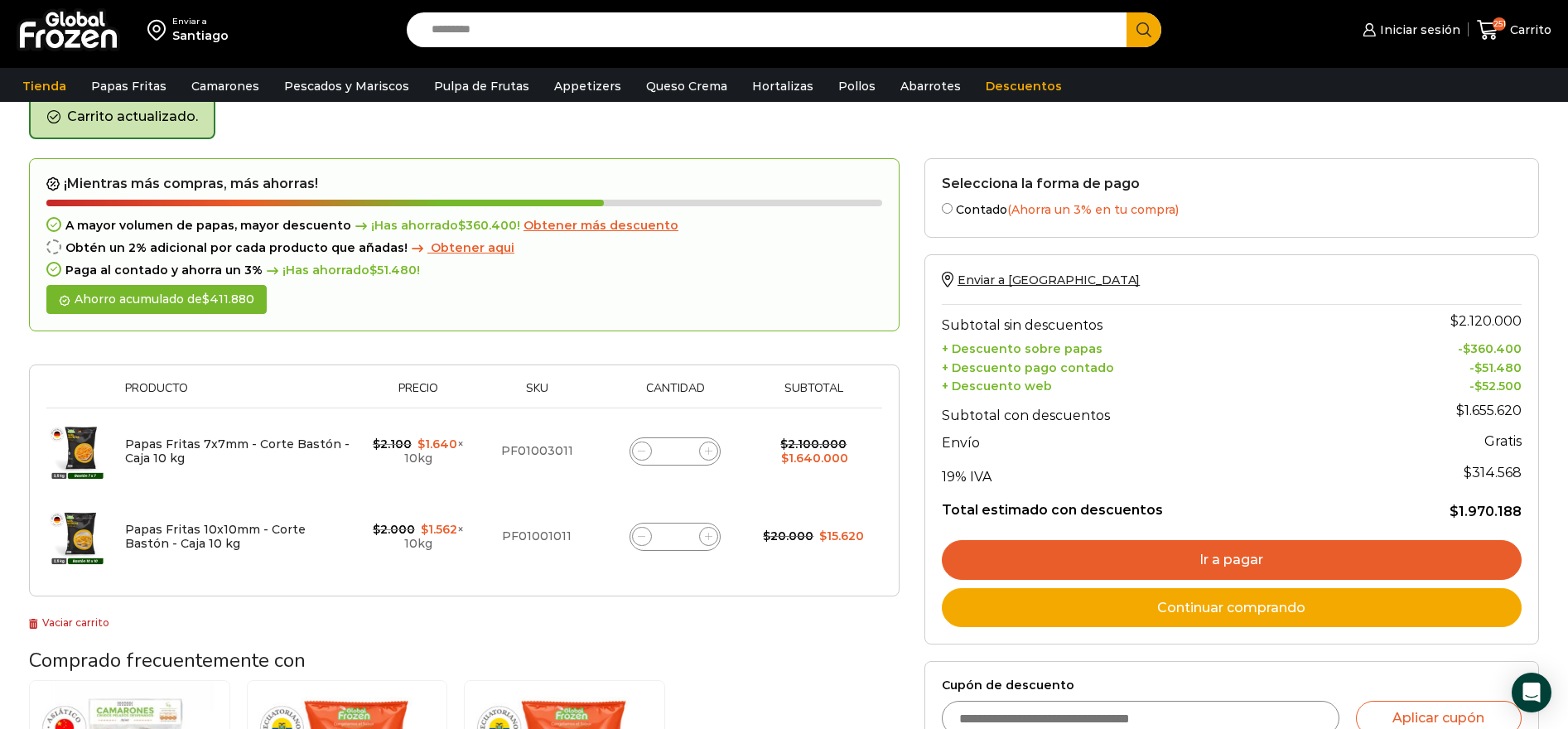 scroll, scrollTop: 85, scrollLeft: 0, axis: vertical 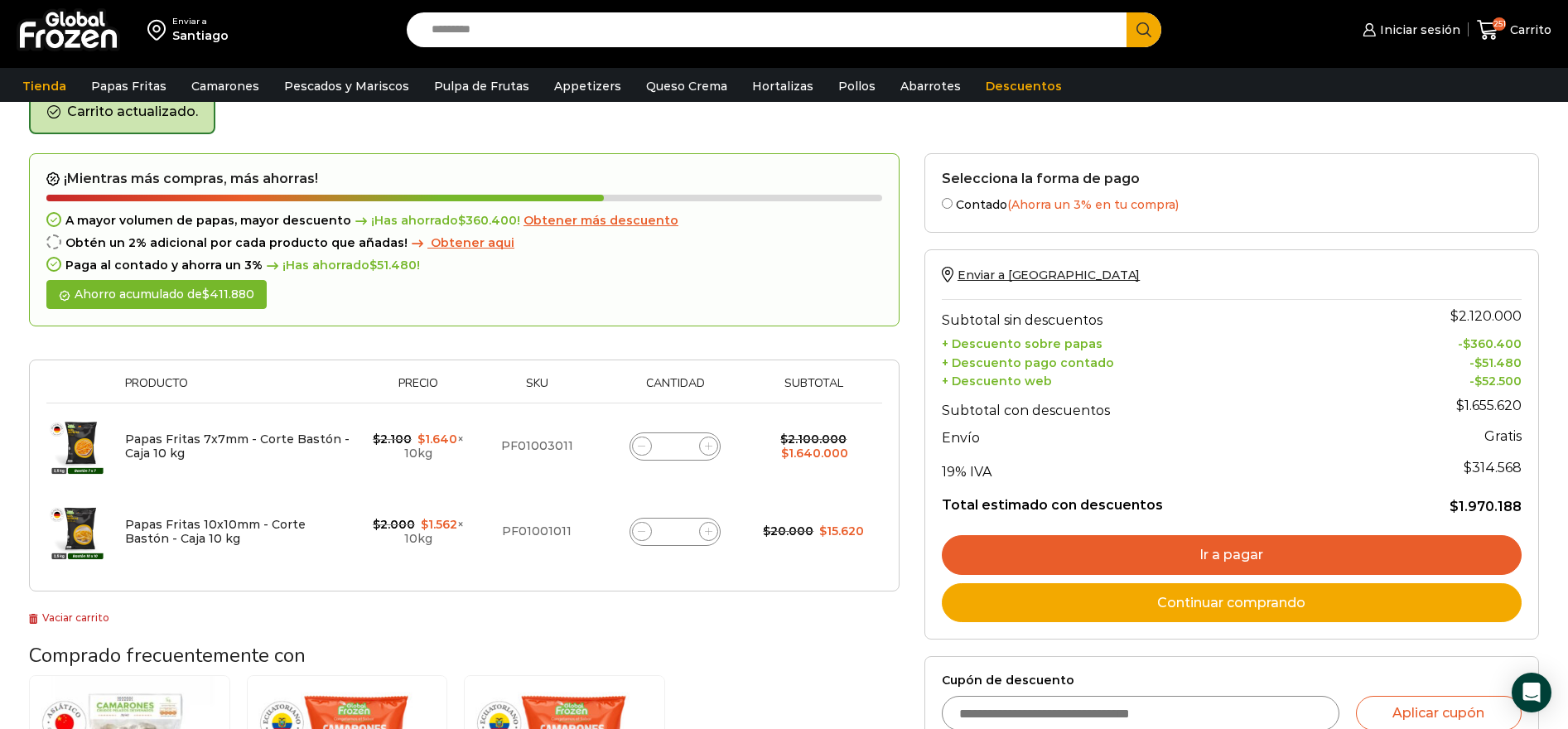 click on "***" 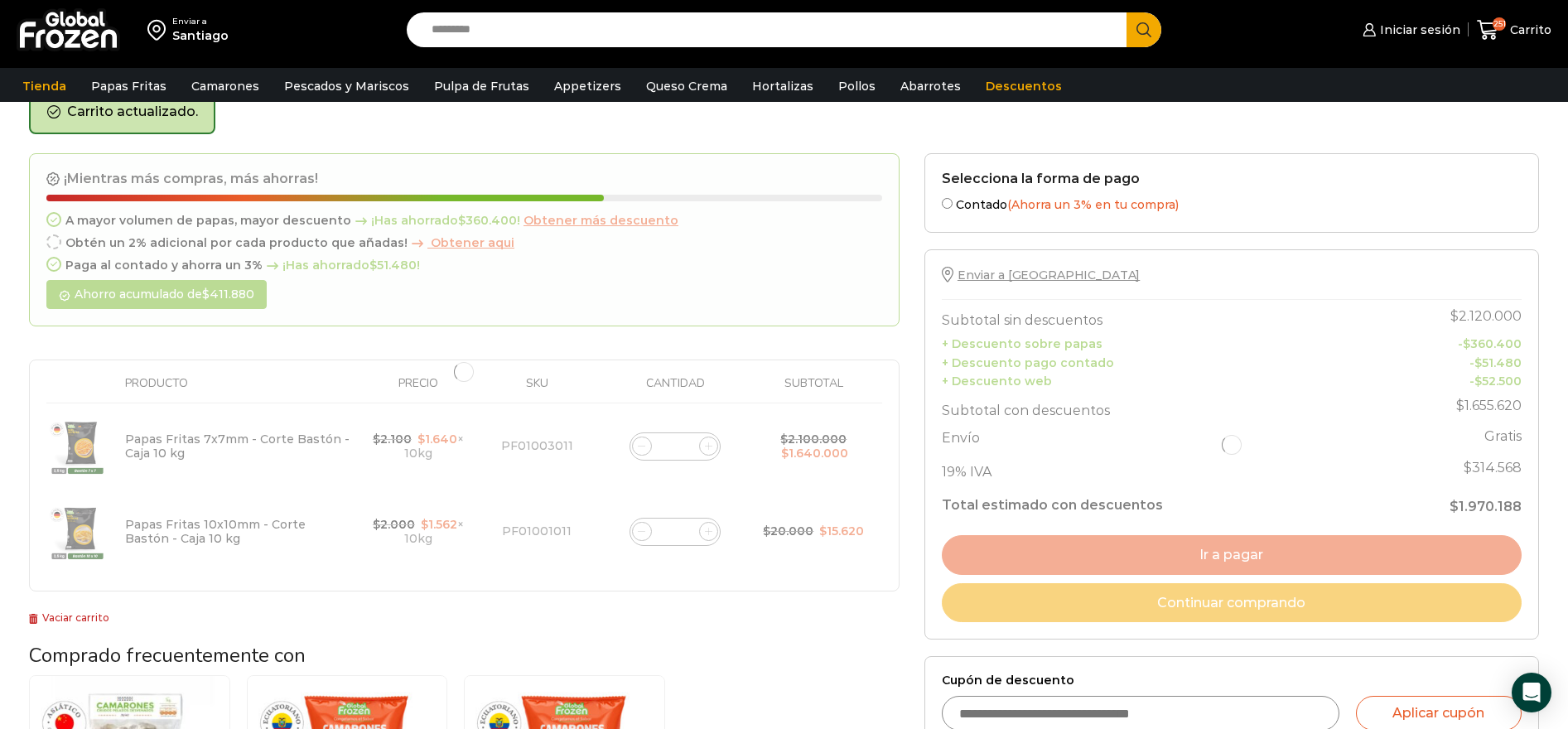 type on "**" 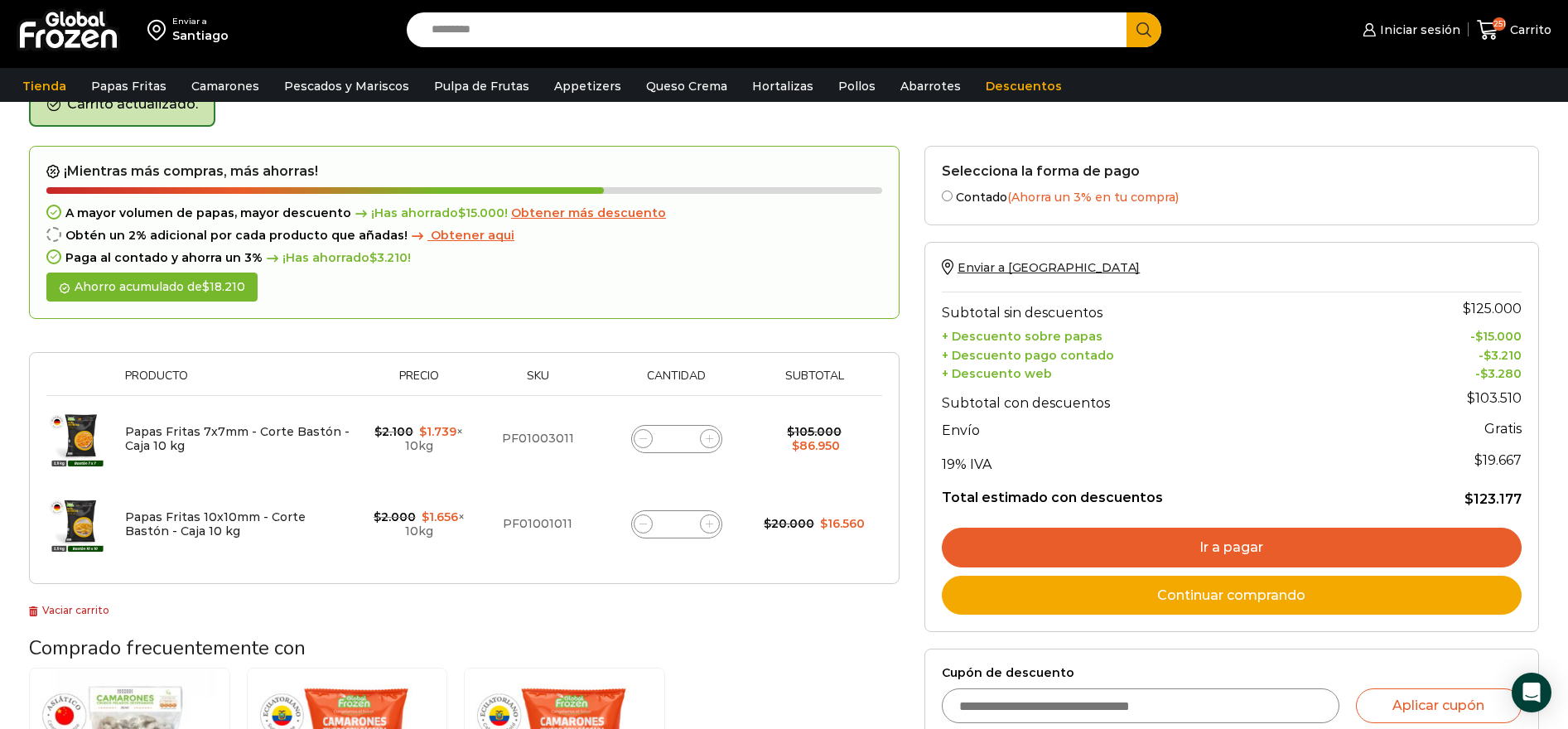scroll, scrollTop: 94, scrollLeft: 0, axis: vertical 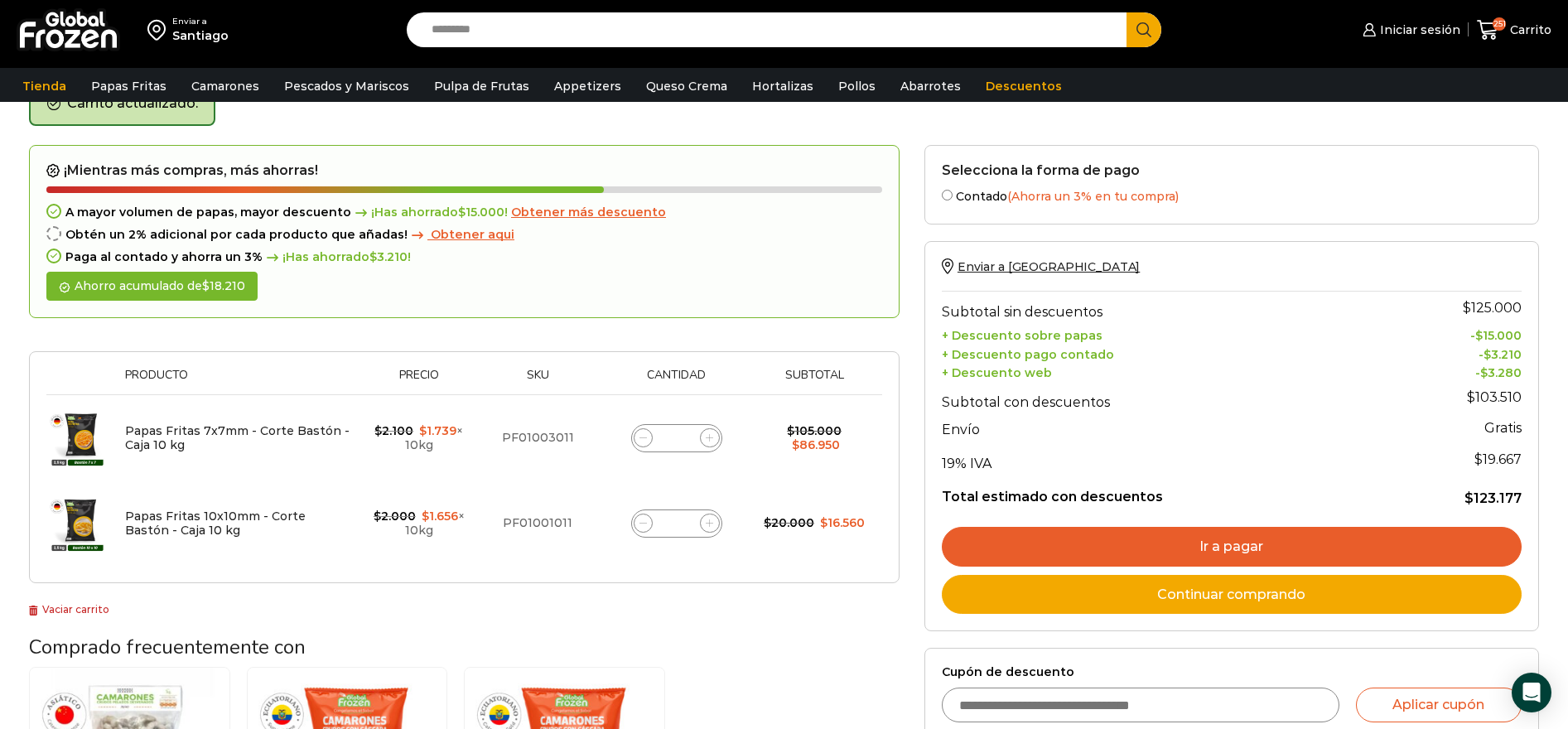 click on "Papas Fritas 10x10mm - Corte Bastón - Caja 10 kg cantidad
*" 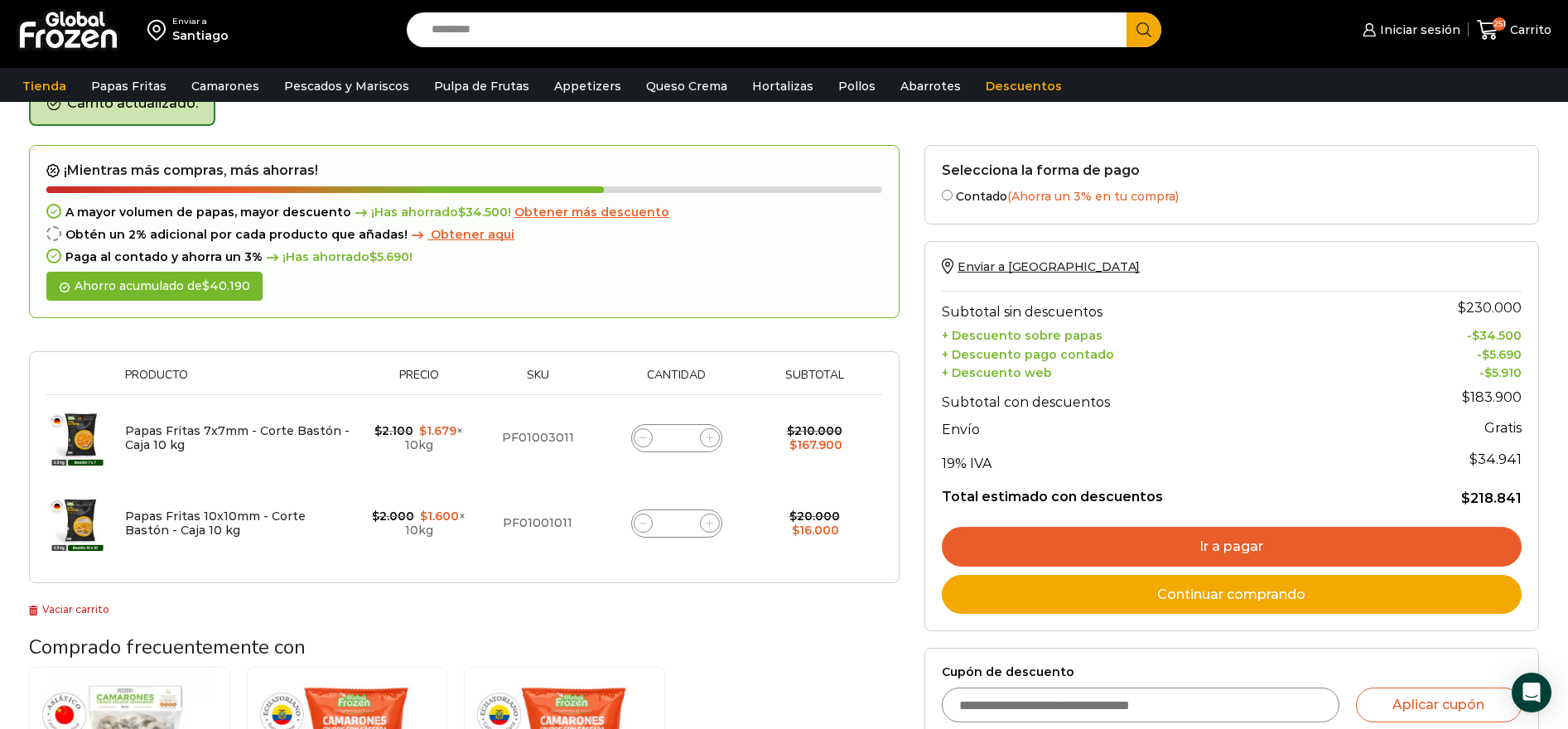 click on "¡Mientras más compras, más ahorras!
A mayor volumen de papas, mayor descuento   ¡Has ahorrado  $ 34.500 ! Obtener más descuento
Obtén un 2% adicional por cada producto que añadas!    Obtener aqui
Paga al contado y ahorra un 3%   ¡Has ahorrado  $ 5.690 !
Ahorro acumulado de  $ 40.190
Thumbnail image
Producto
Precio
Sku
Cantidad
Subtotal
Eliminar artículo
Papas Fritas 7x7mm - Corte Bastón - Caja 10 kg
$ 2.100   Original price was: $2.100. $ 1.679 Current price is: $1.679.  × 10kg
PF01003011
** $" at bounding box center (464, 382) 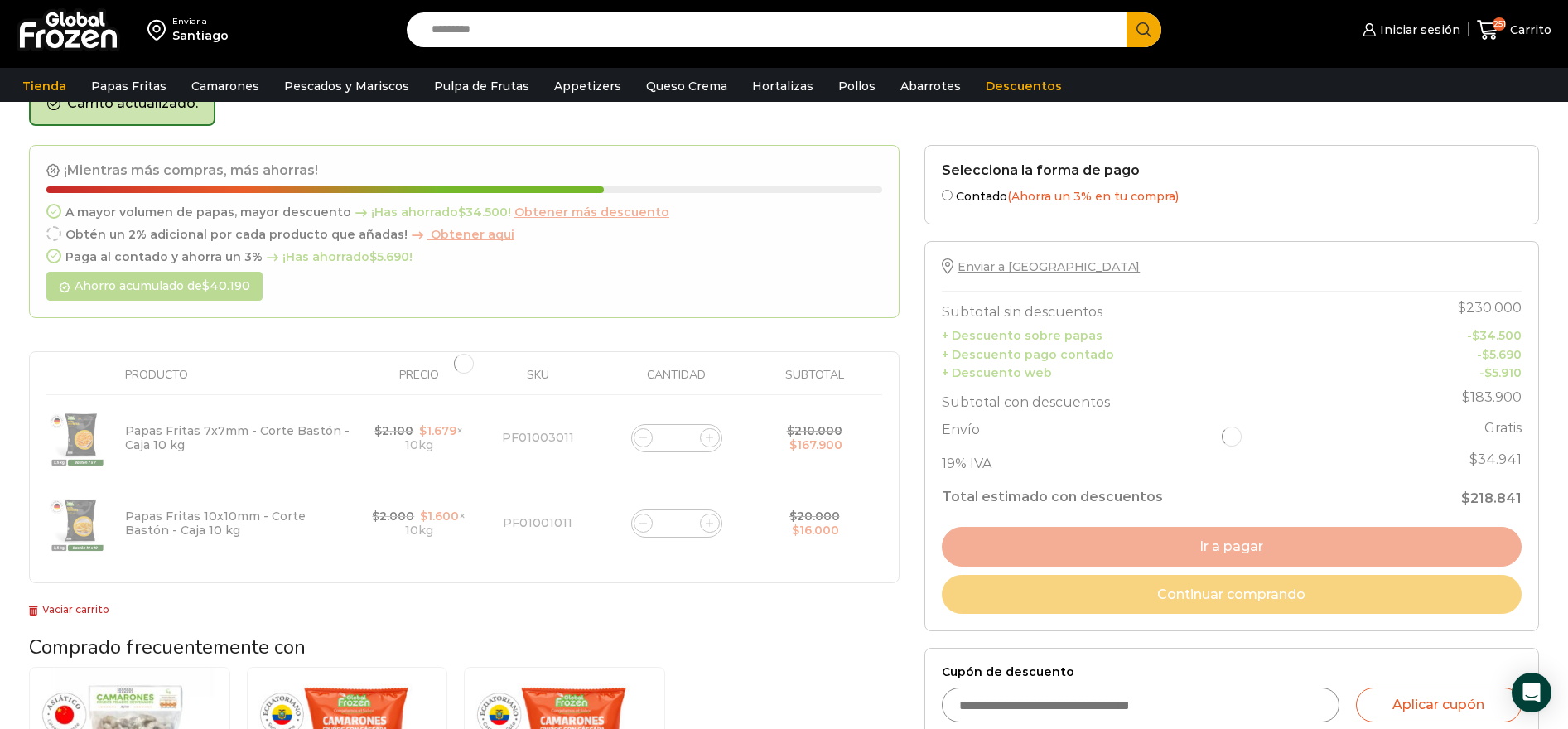 type on "***" 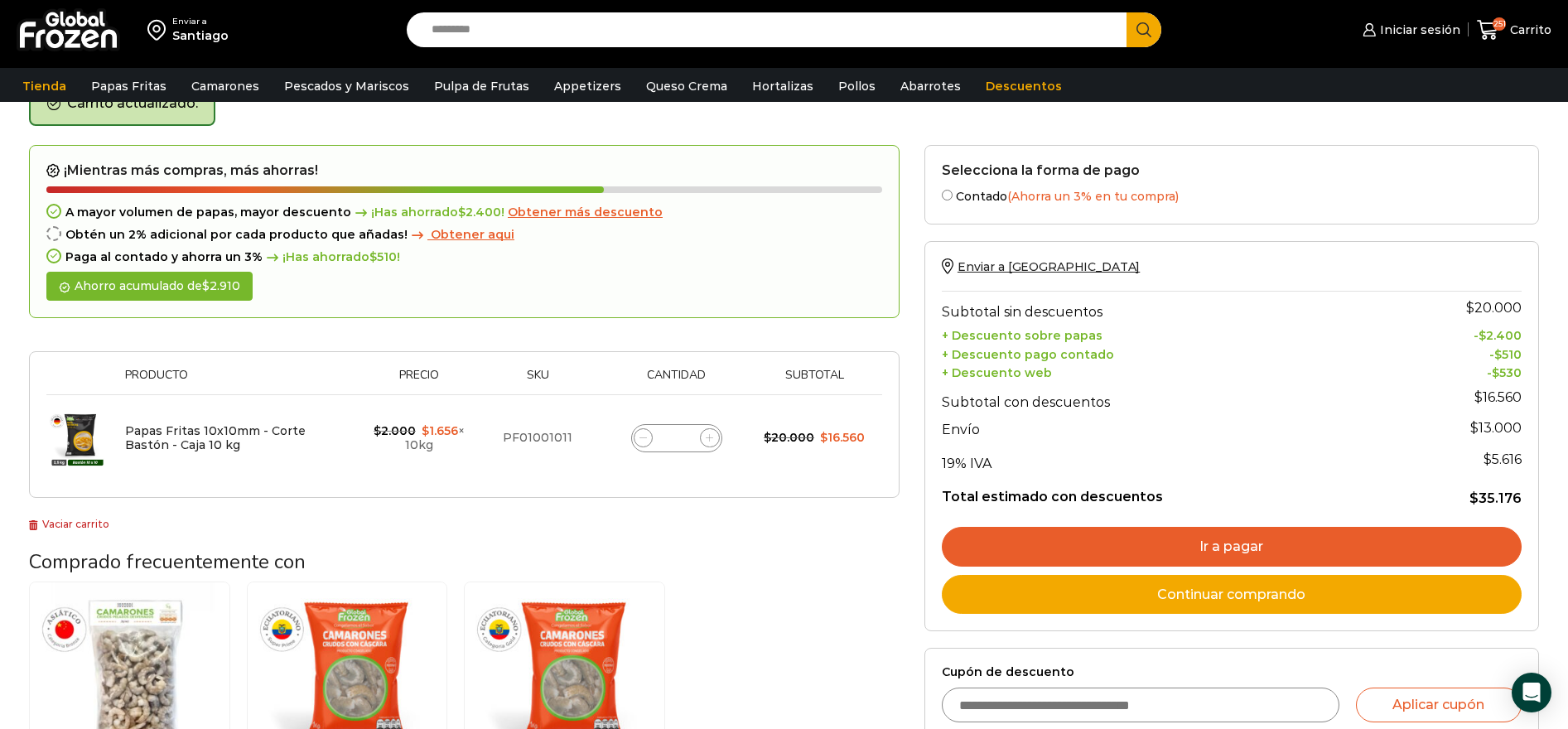 click on "*" 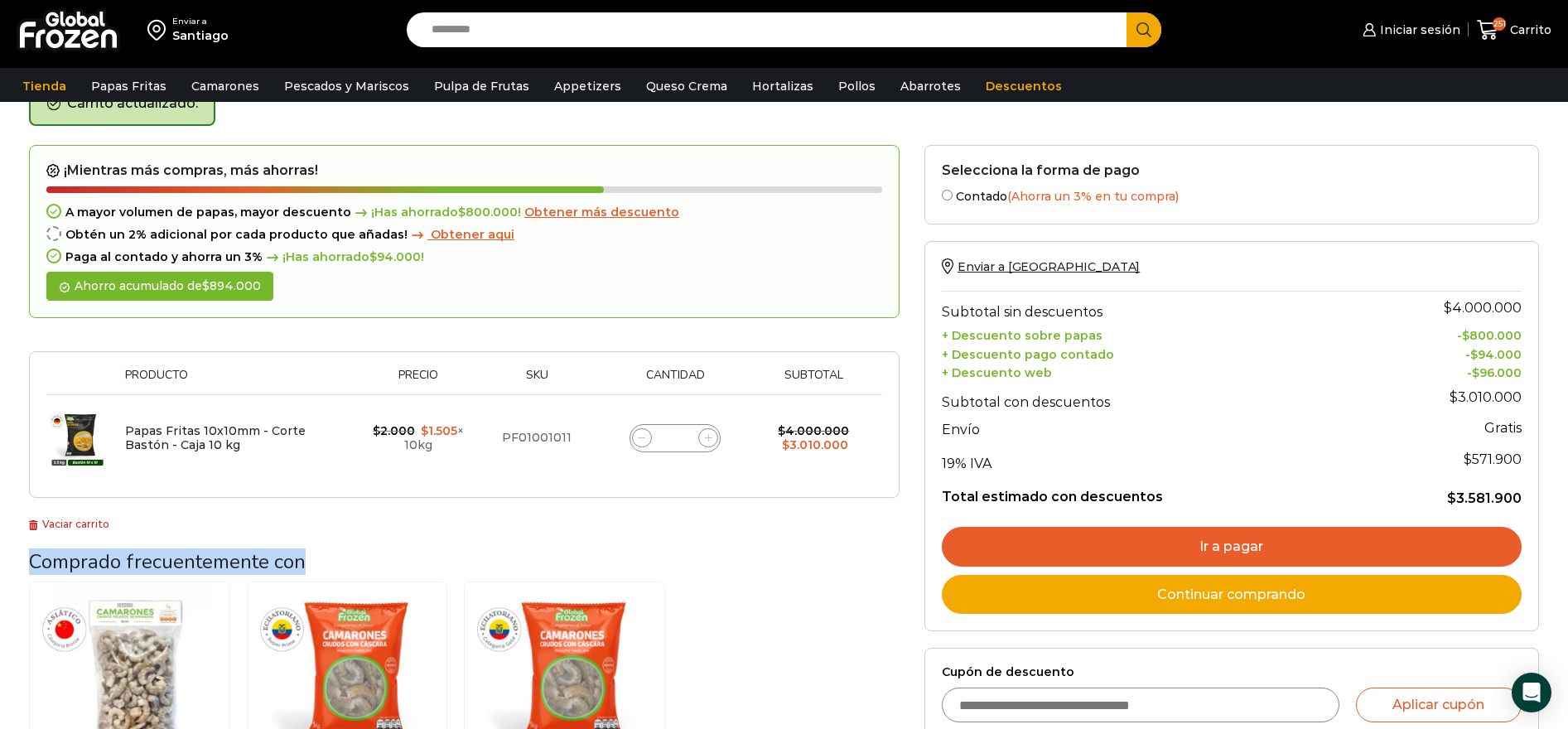 drag, startPoint x: 721, startPoint y: 544, endPoint x: 708, endPoint y: 476, distance: 69.2315 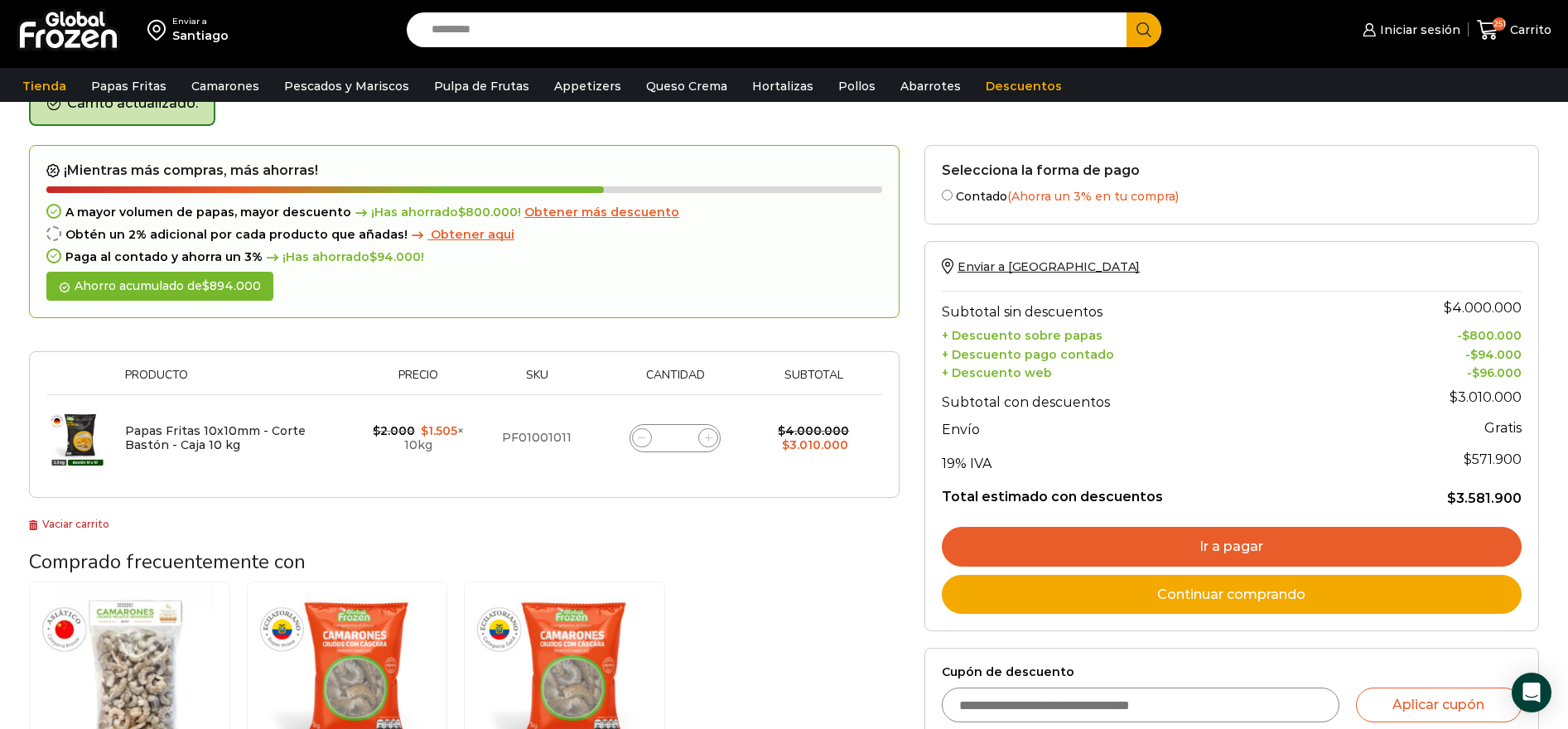 click on "Papas Fritas 10x10mm - Corte Bastón - Caja 10 kg cantidad
***" 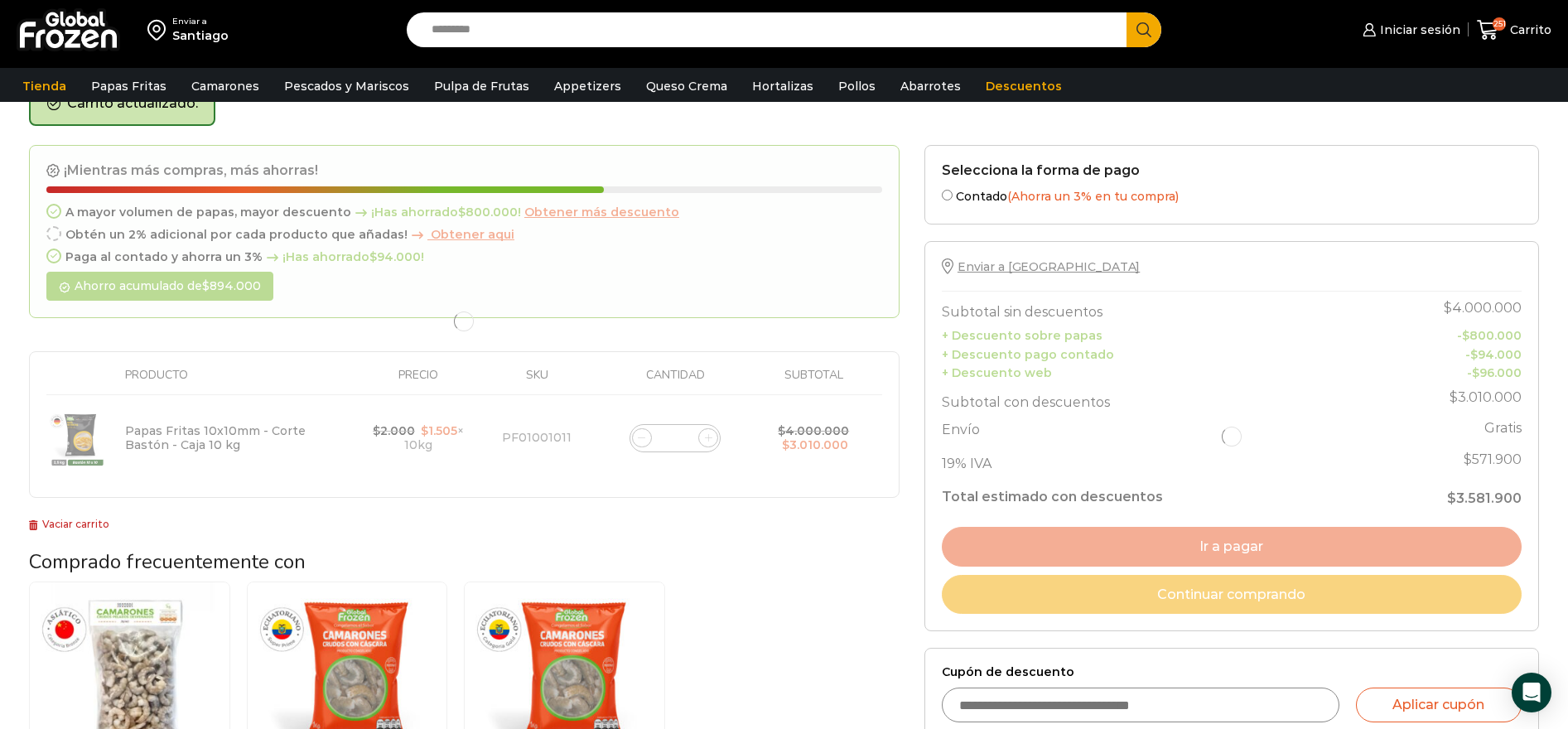 type on "***" 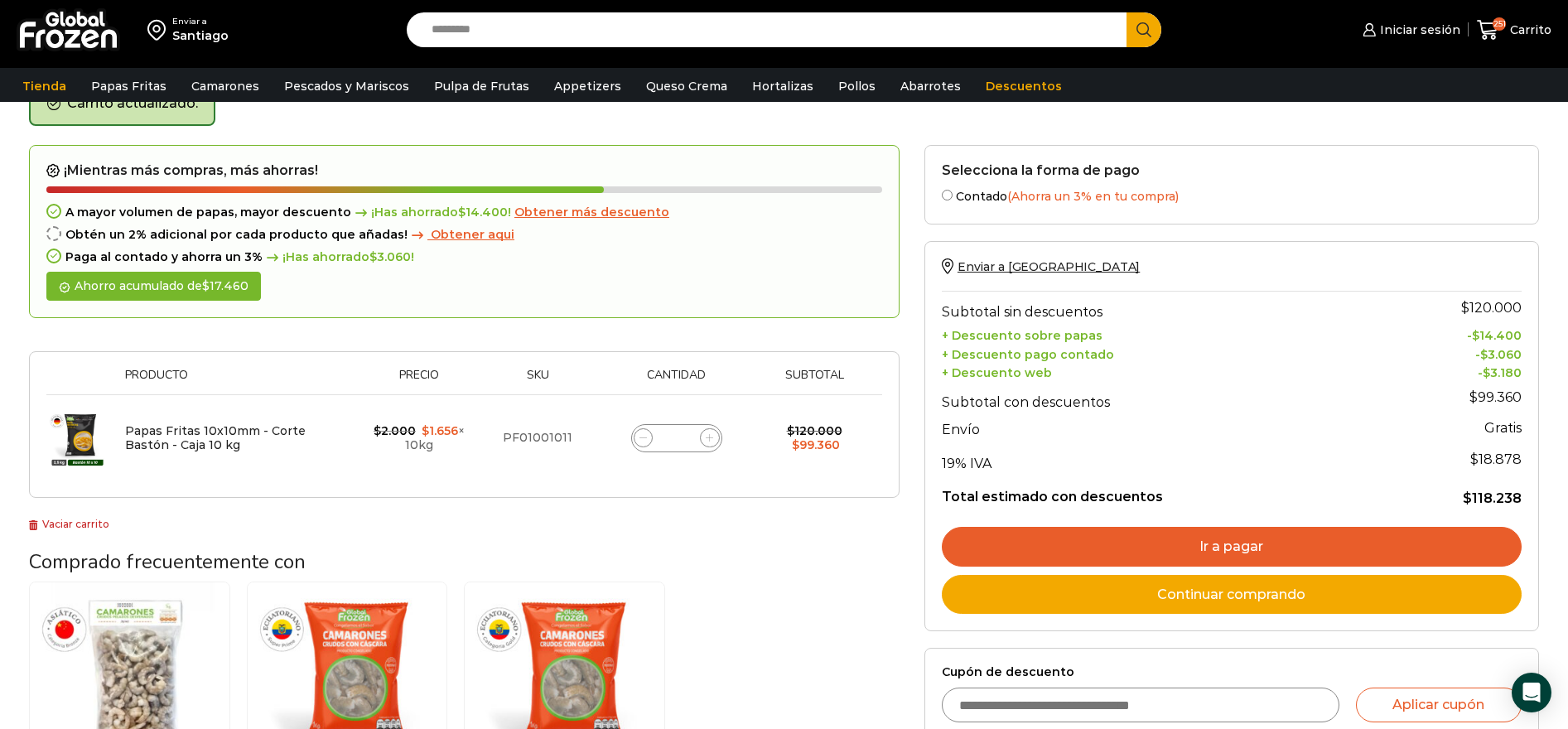 click on "*" 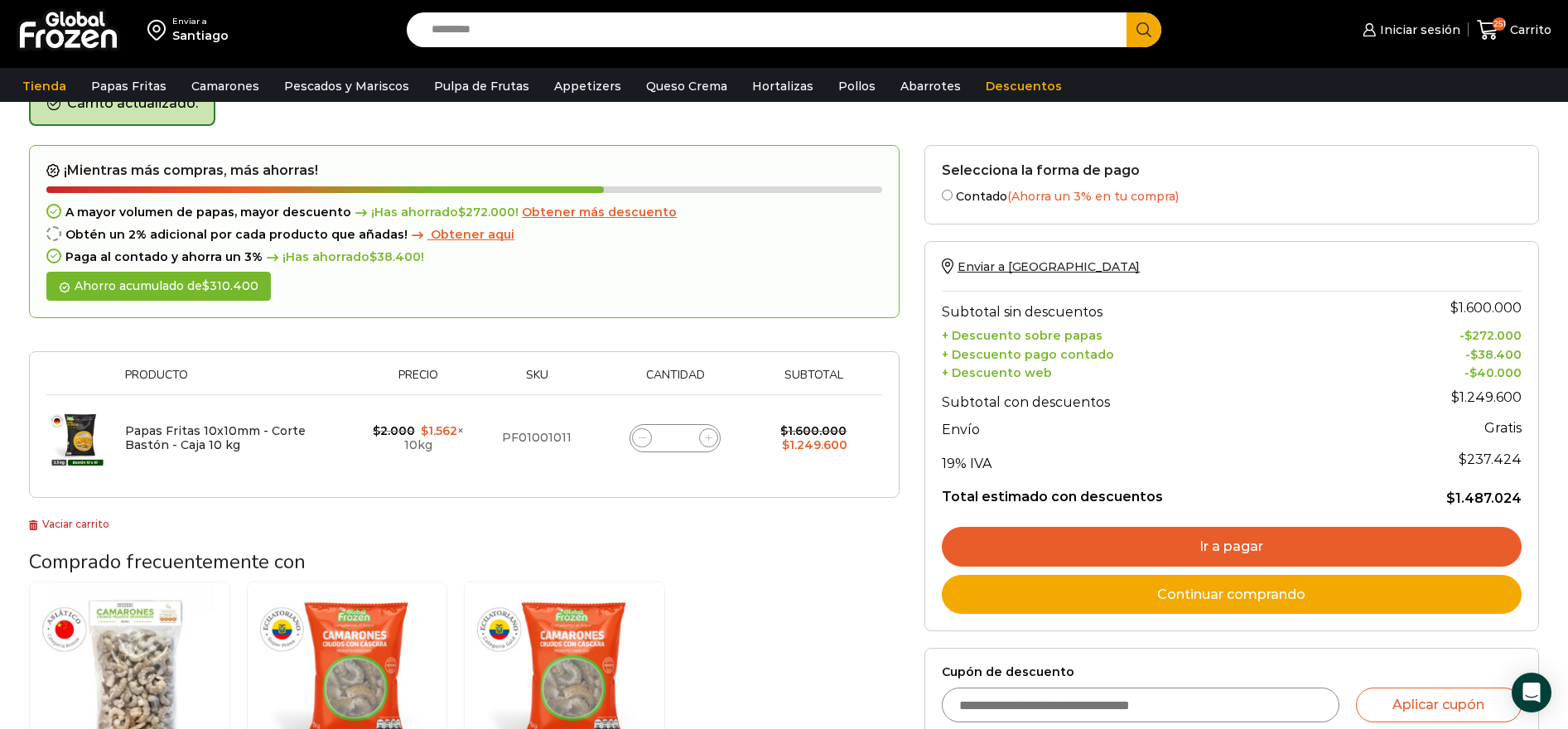 click on "**" 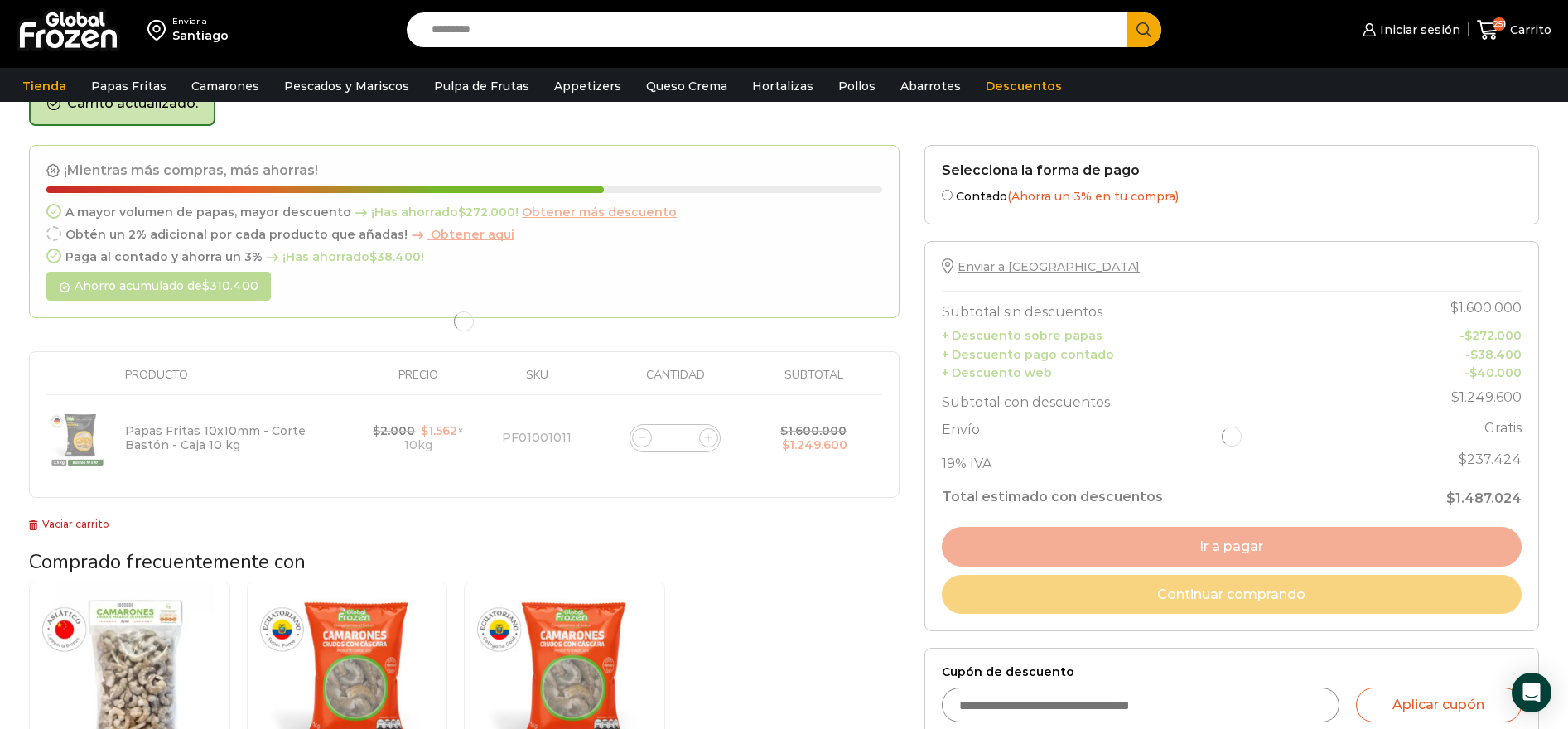 type on "**" 